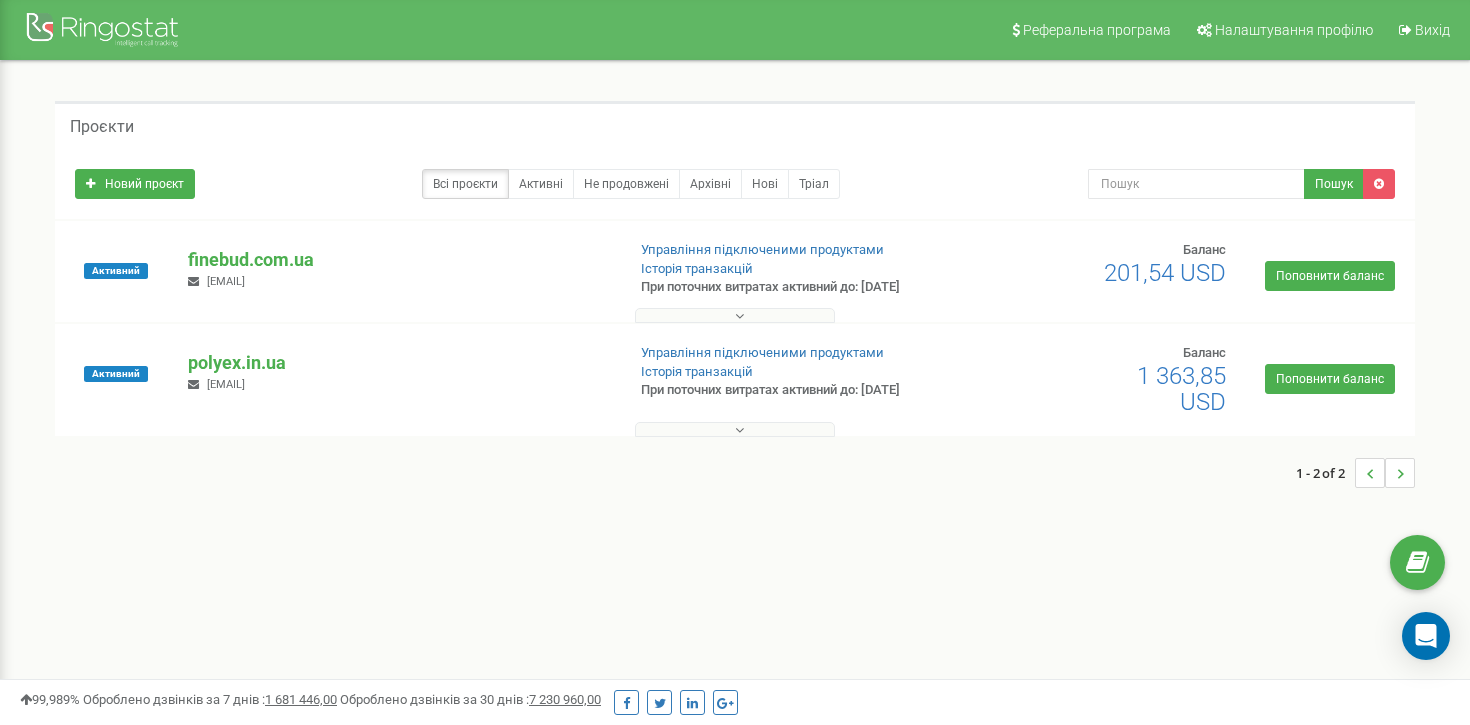 scroll, scrollTop: 0, scrollLeft: 0, axis: both 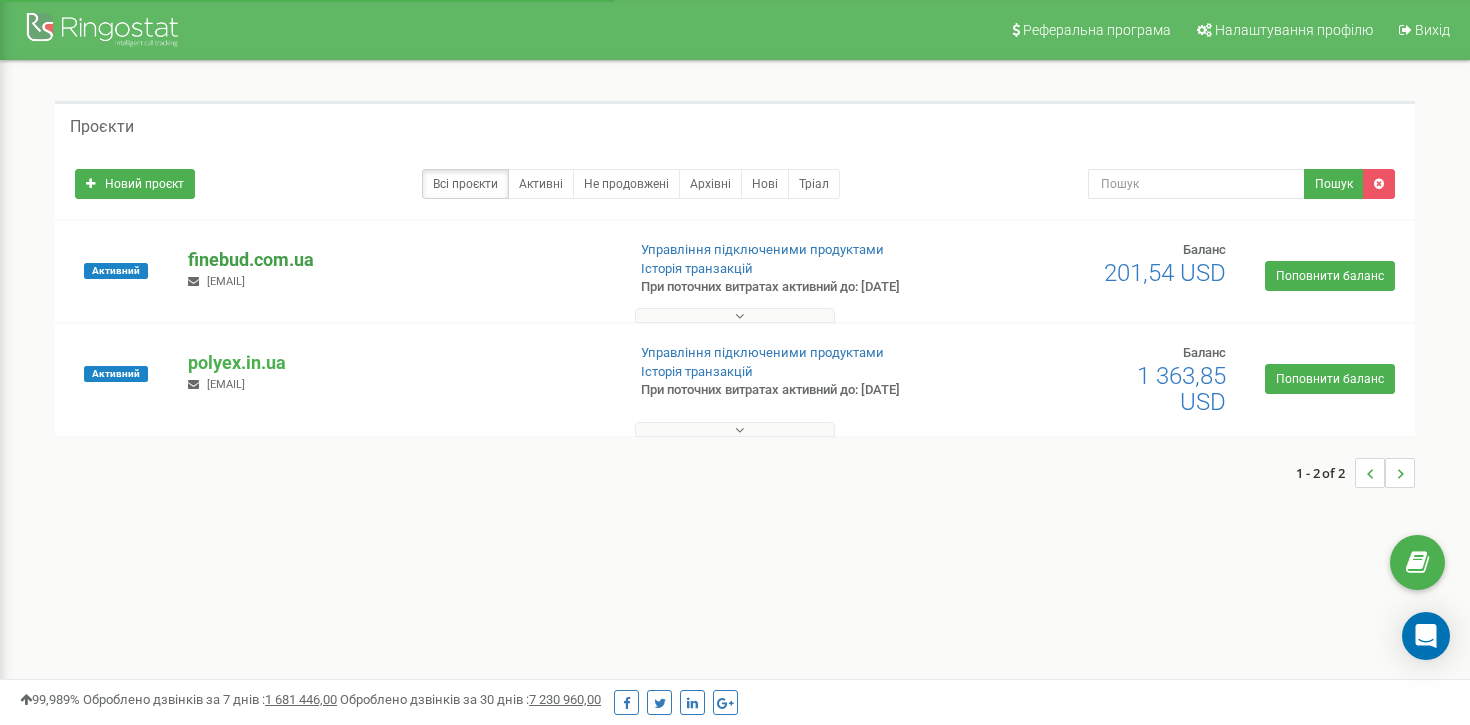 click on "finebud.com.ua" at bounding box center [398, 260] 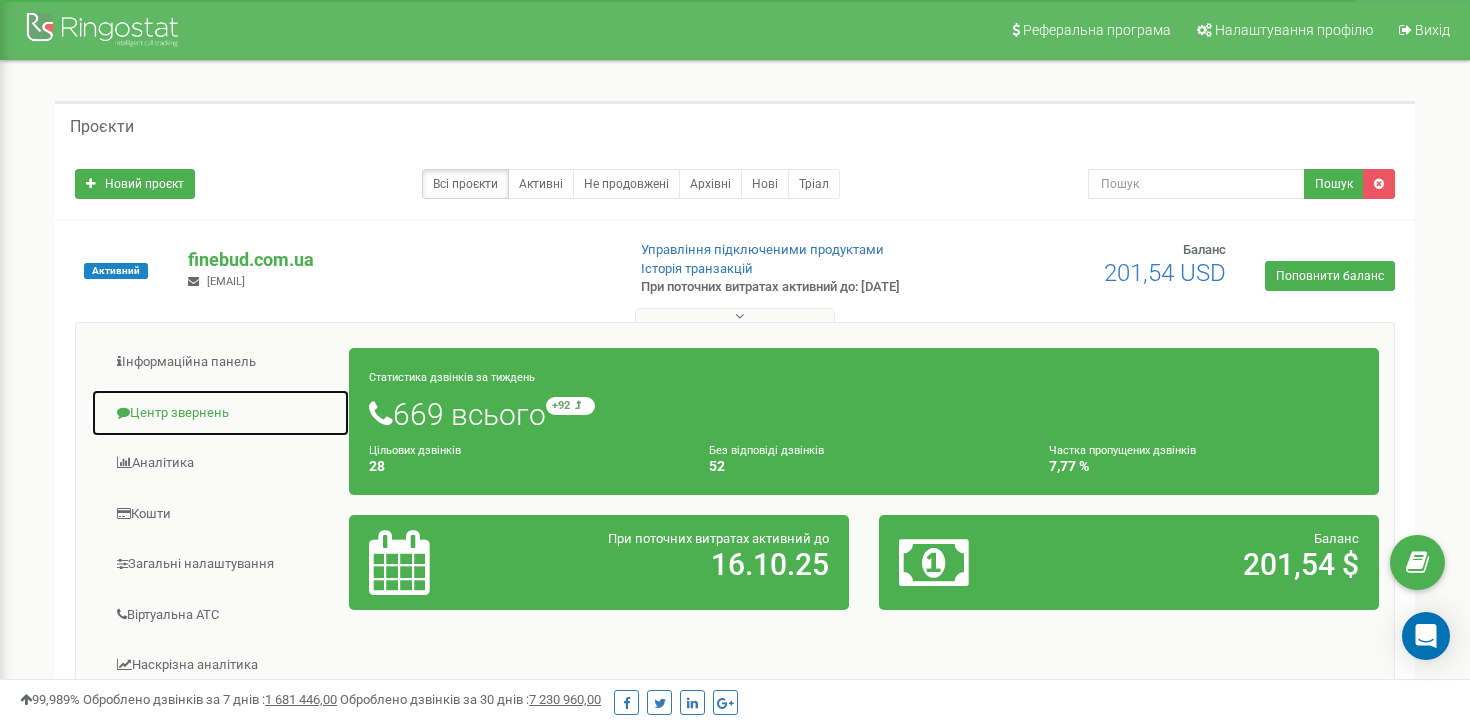 click on "Центр звернень" at bounding box center (220, 413) 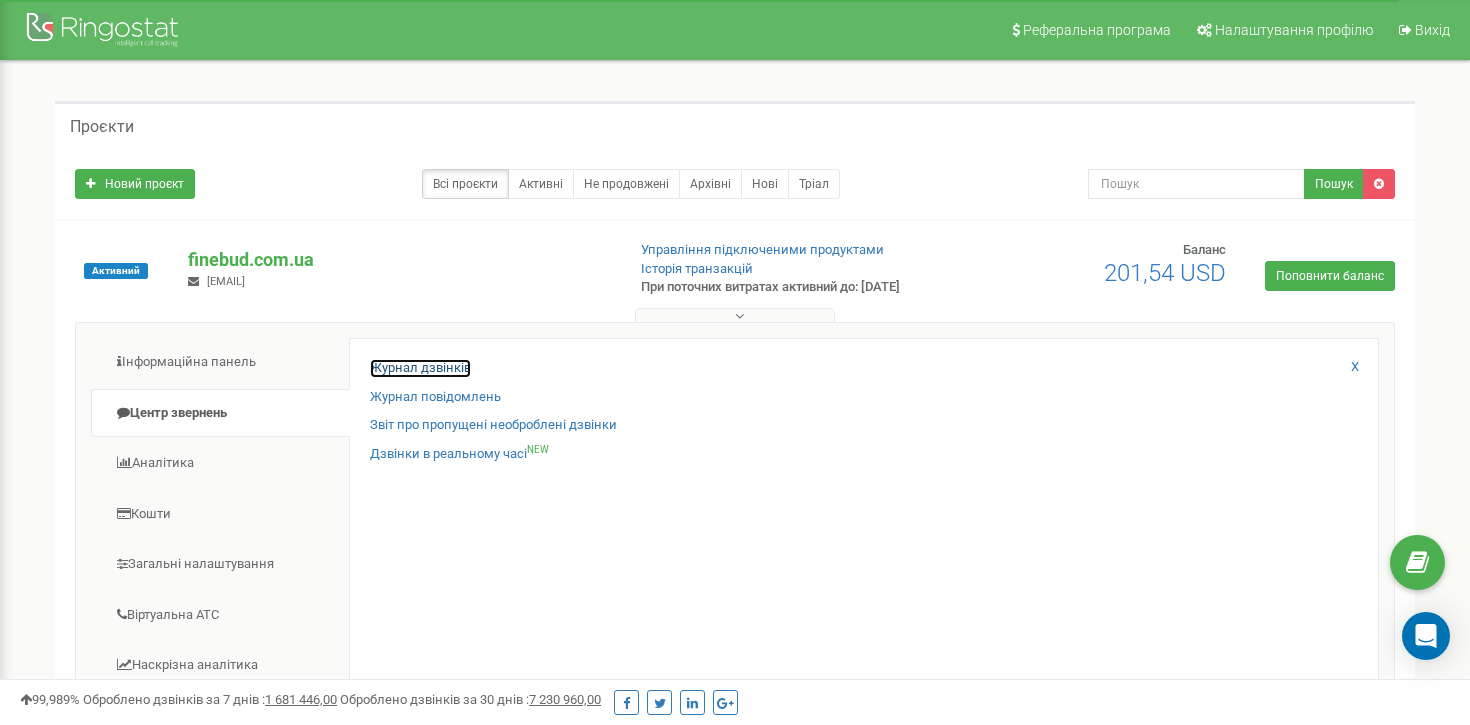 click on "Журнал дзвінків" at bounding box center (420, 368) 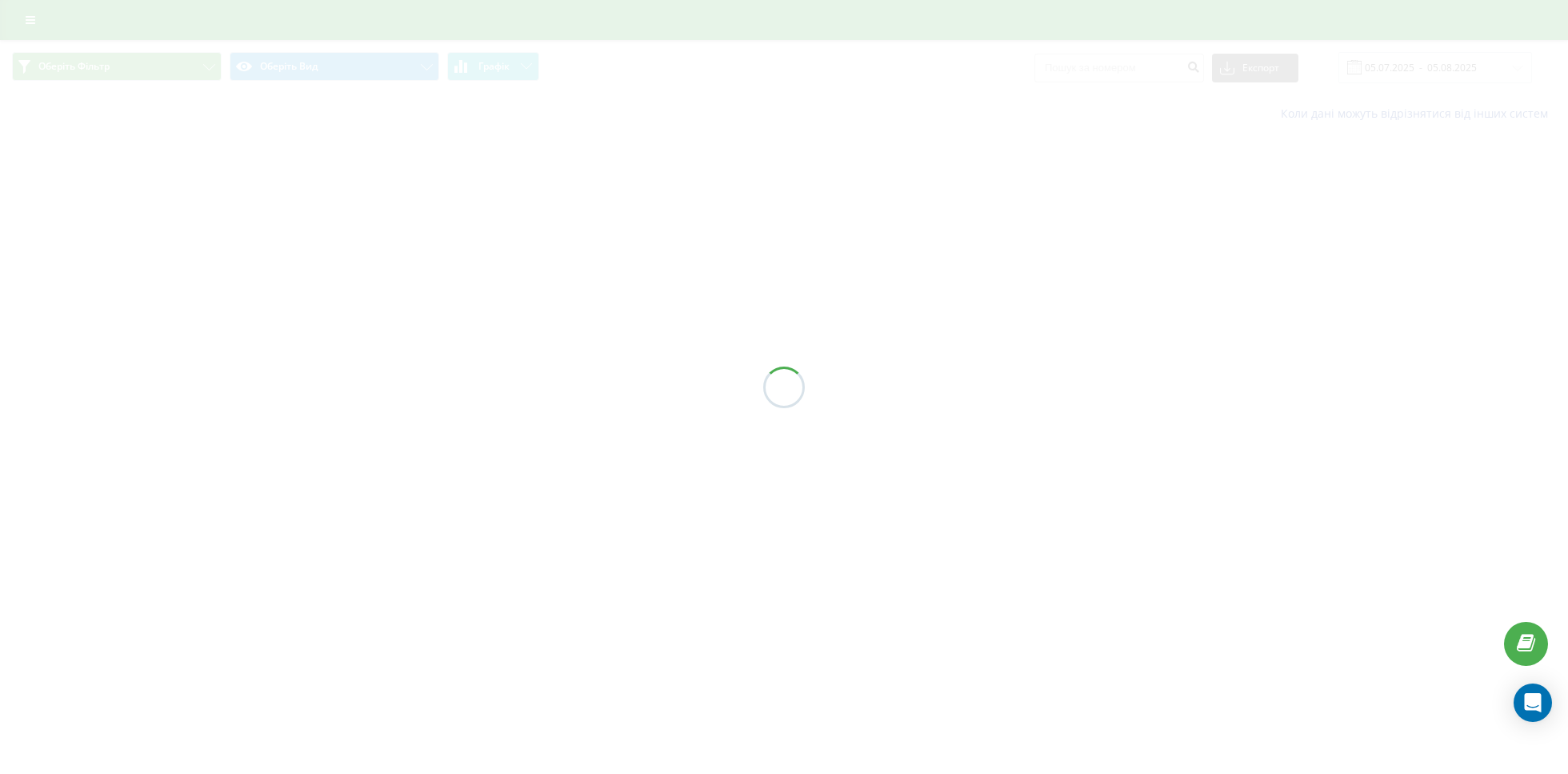scroll, scrollTop: 0, scrollLeft: 0, axis: both 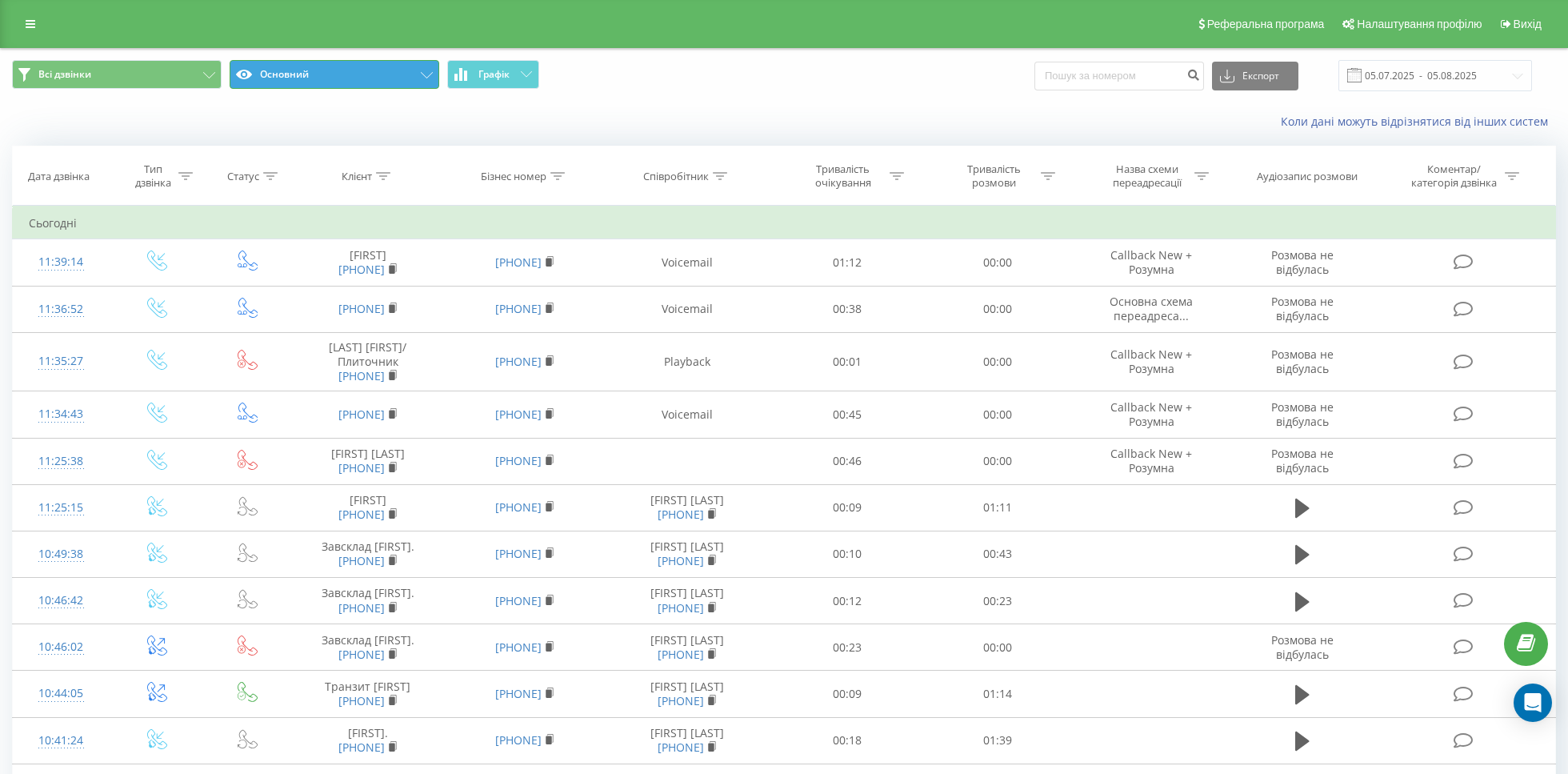 click on "Основний" at bounding box center [334, 74] 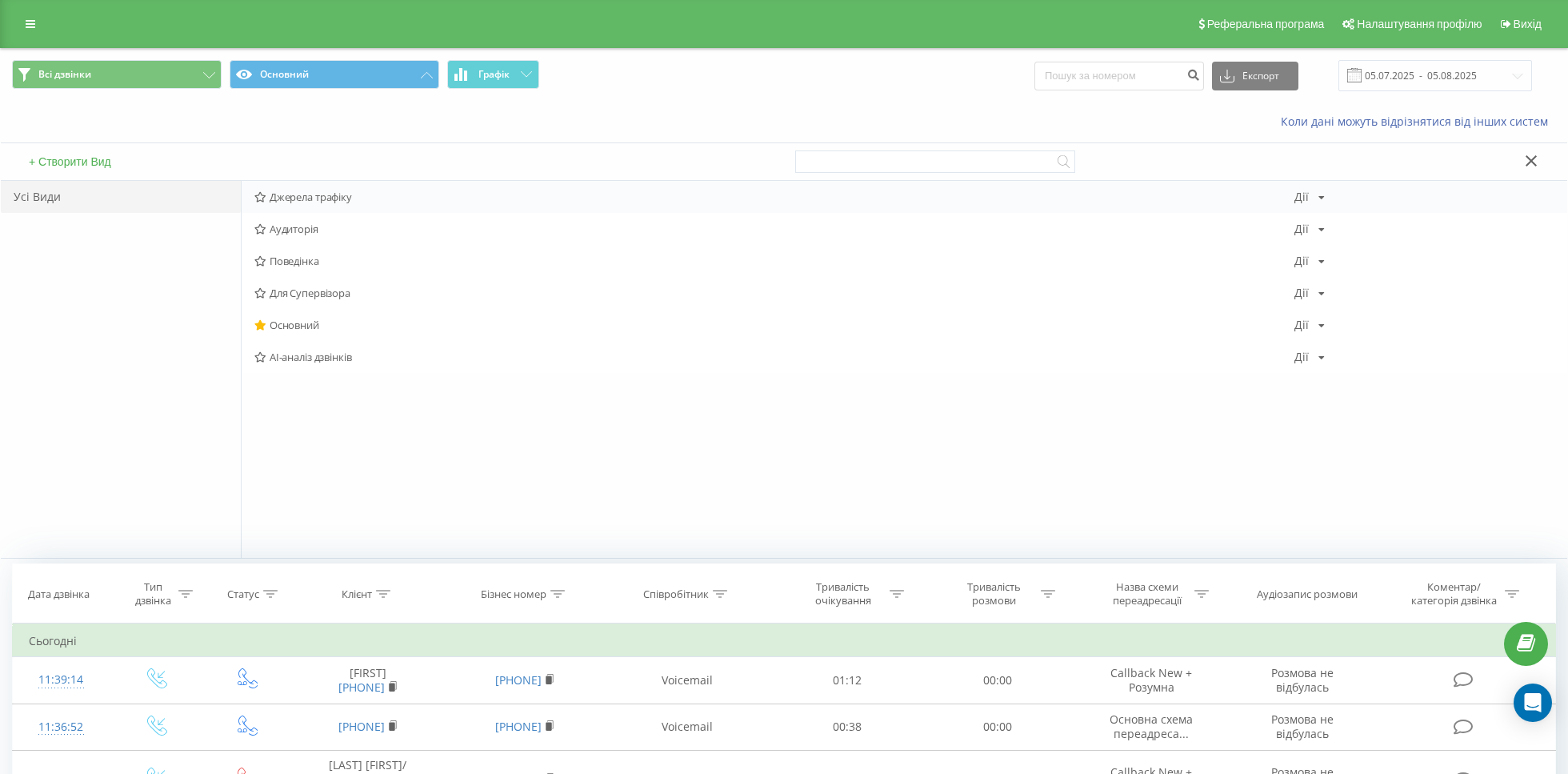 click on "Джерела трафіку" at bounding box center (774, 197) 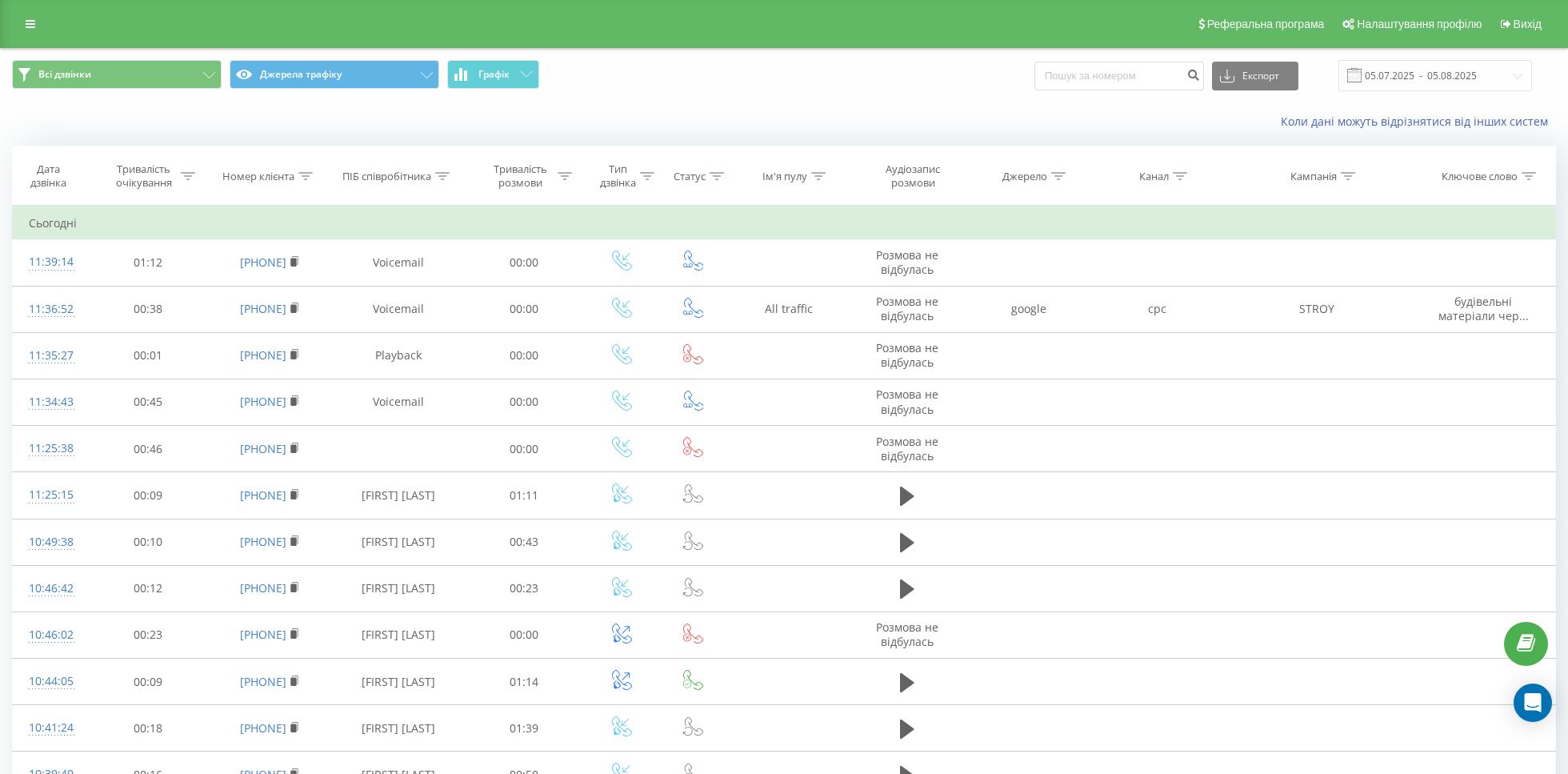 click on "Канал" at bounding box center [1158, 176] 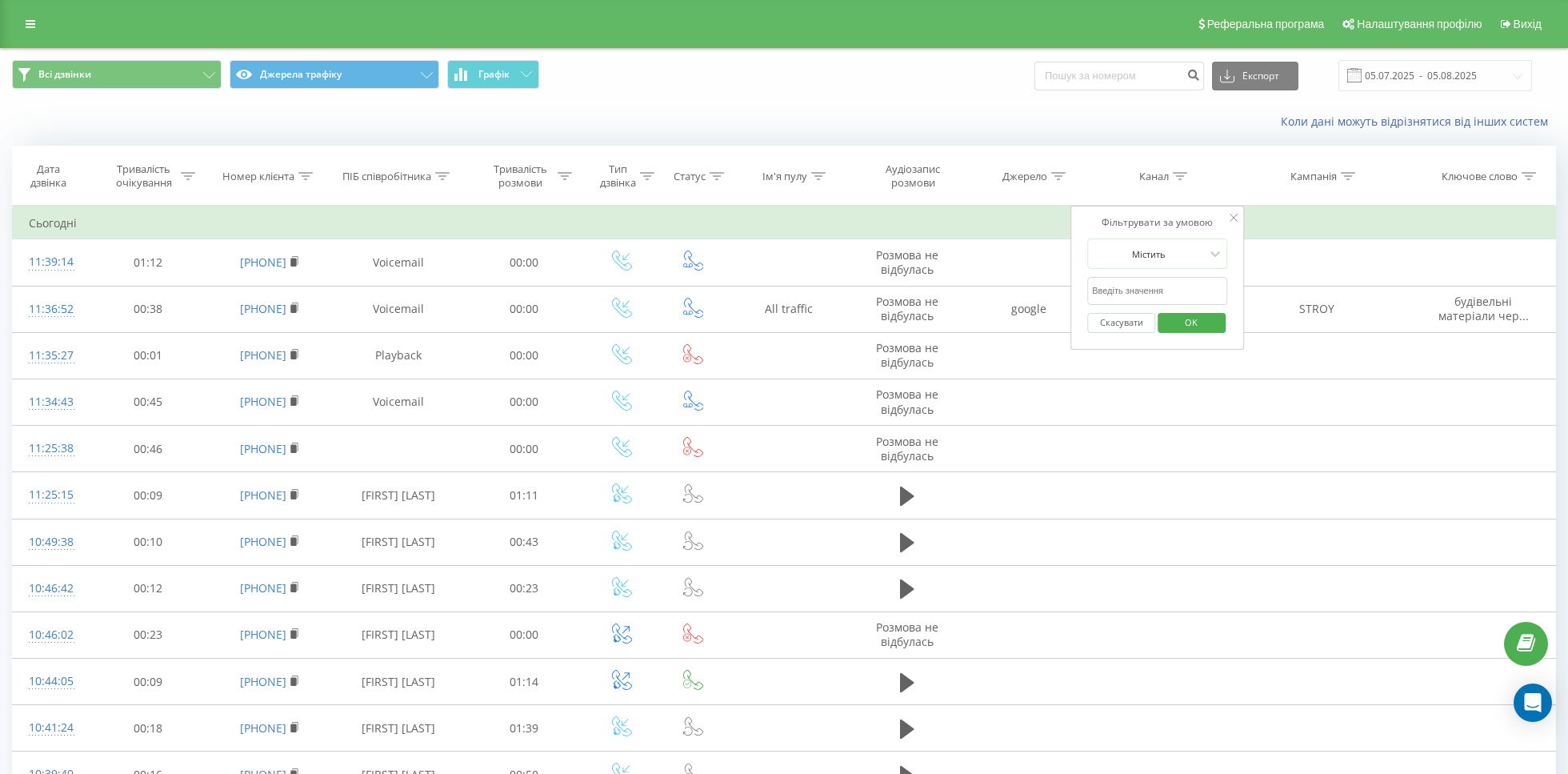click at bounding box center [1158, 291] 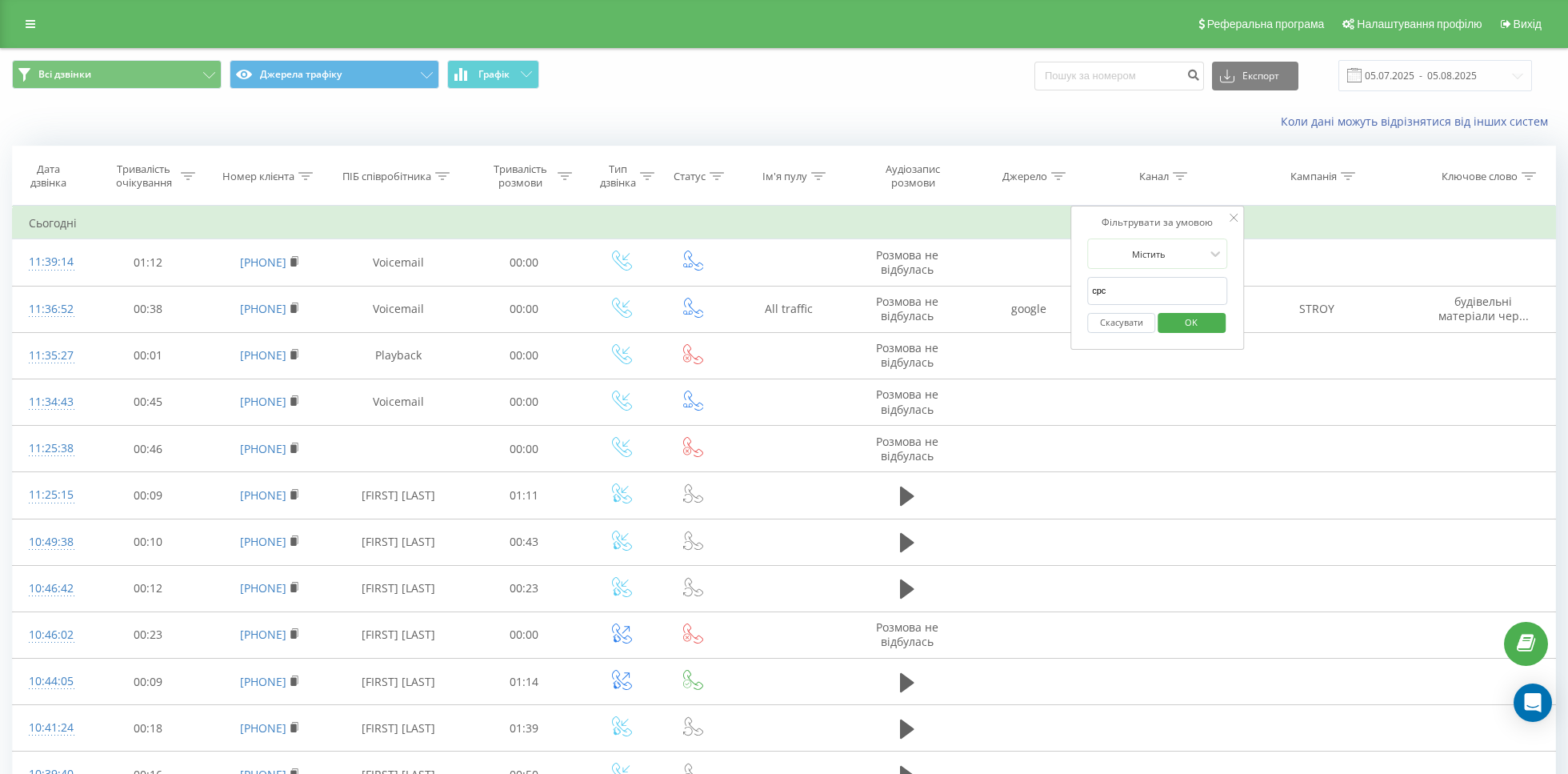 click on "OK" at bounding box center [1191, 322] 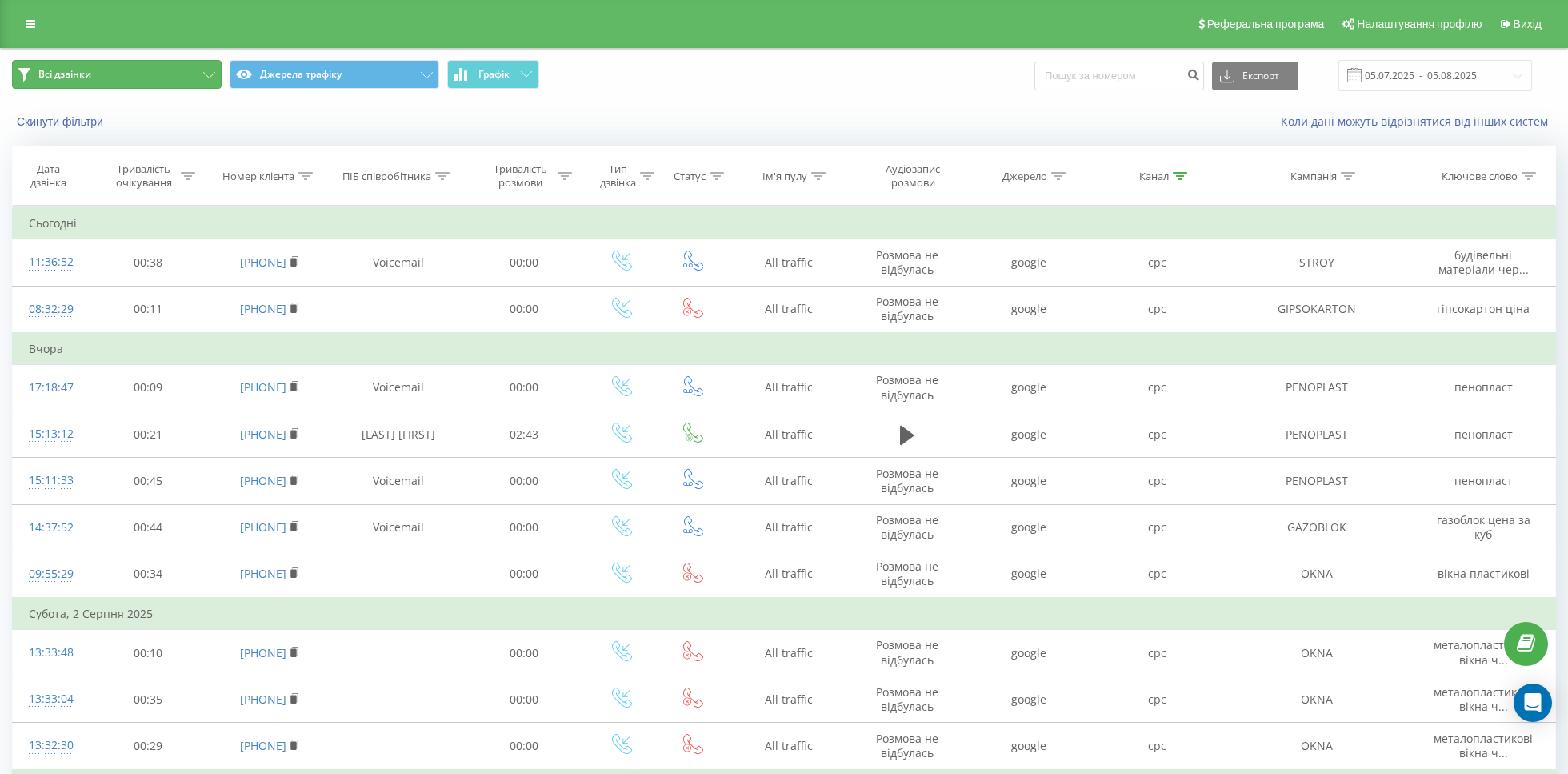 click on "Всі дзвінки" at bounding box center [117, 74] 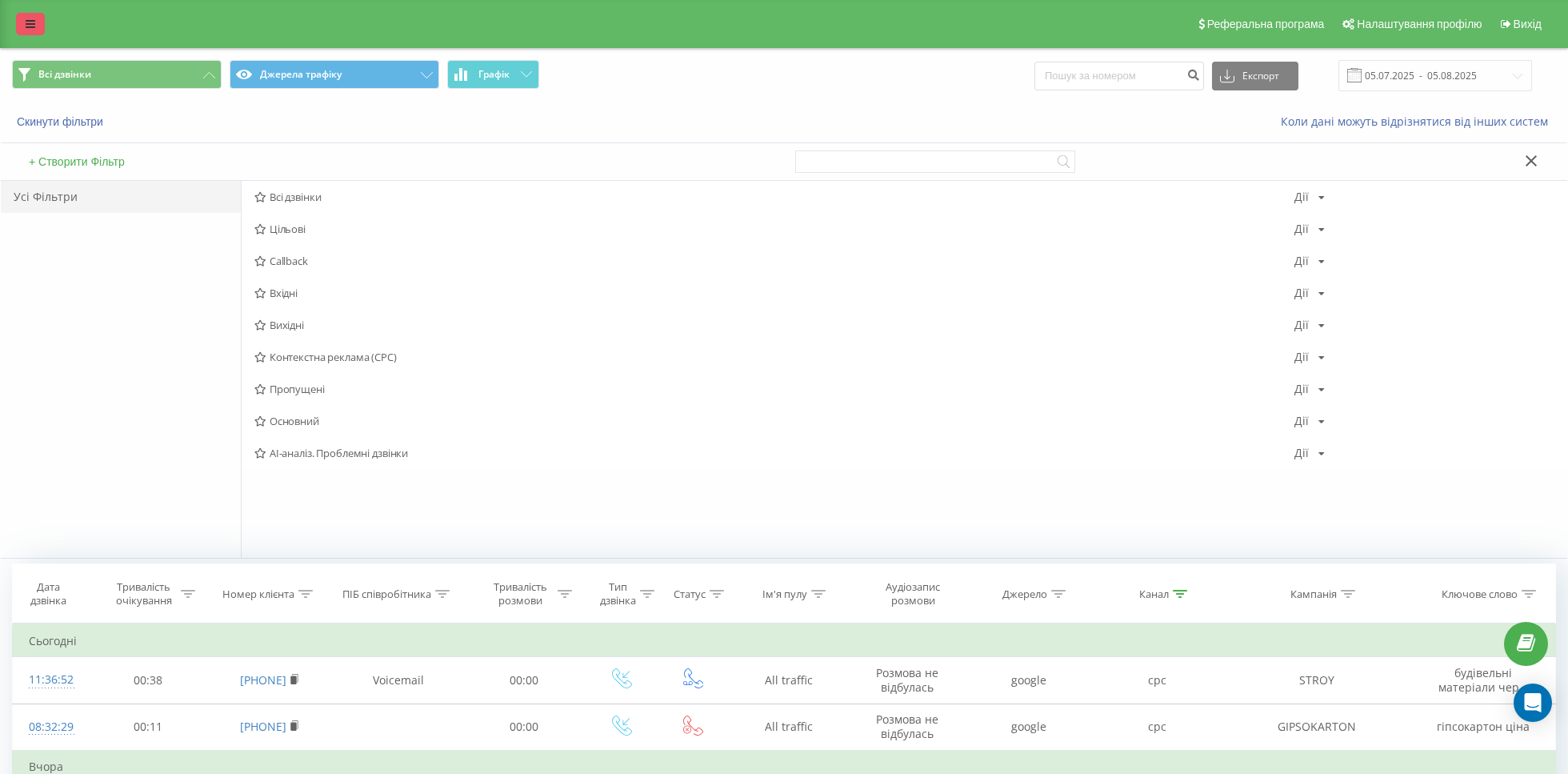 click at bounding box center [30, 24] 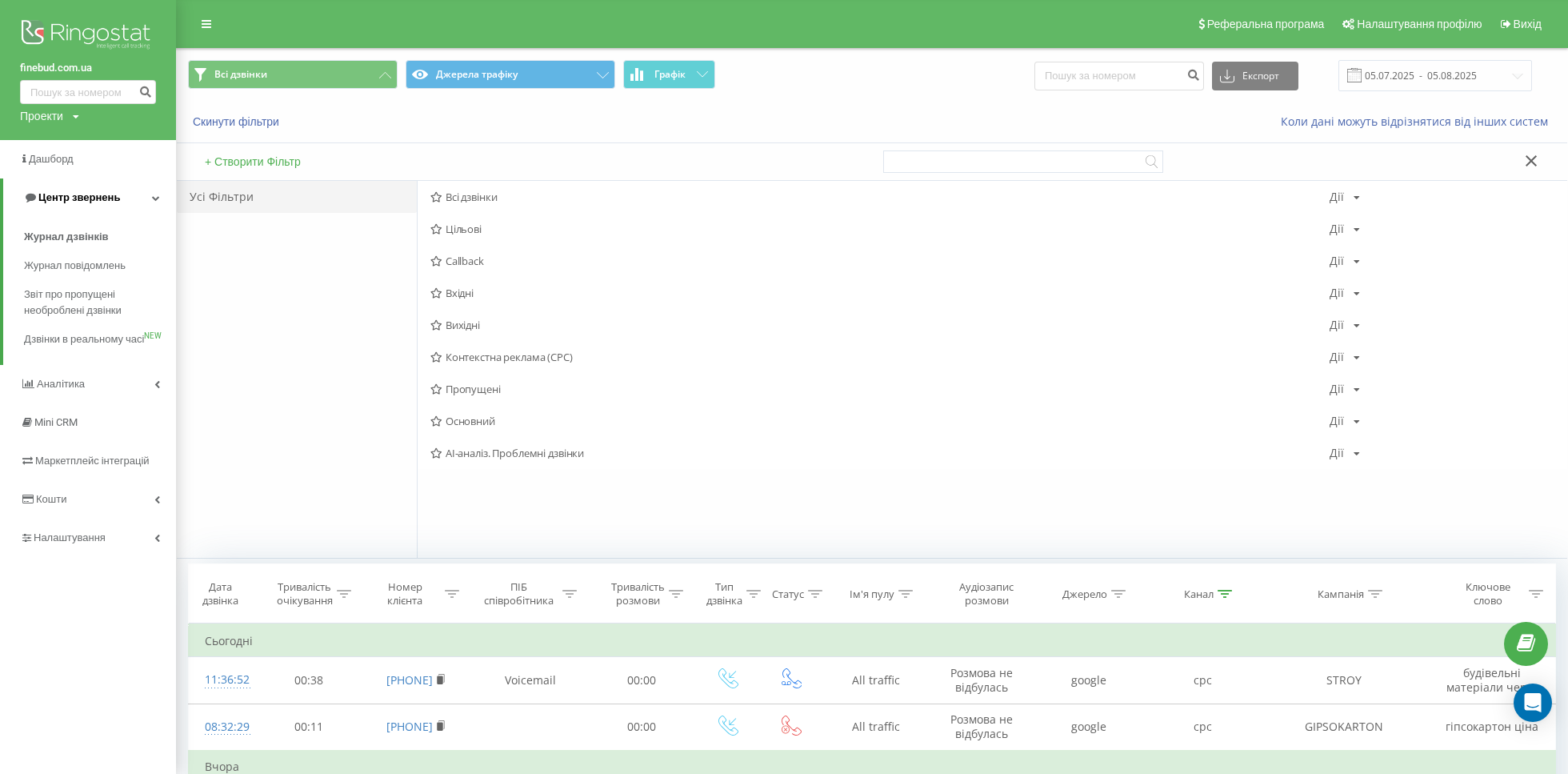 click on "Центр звернень" at bounding box center (90, 198) 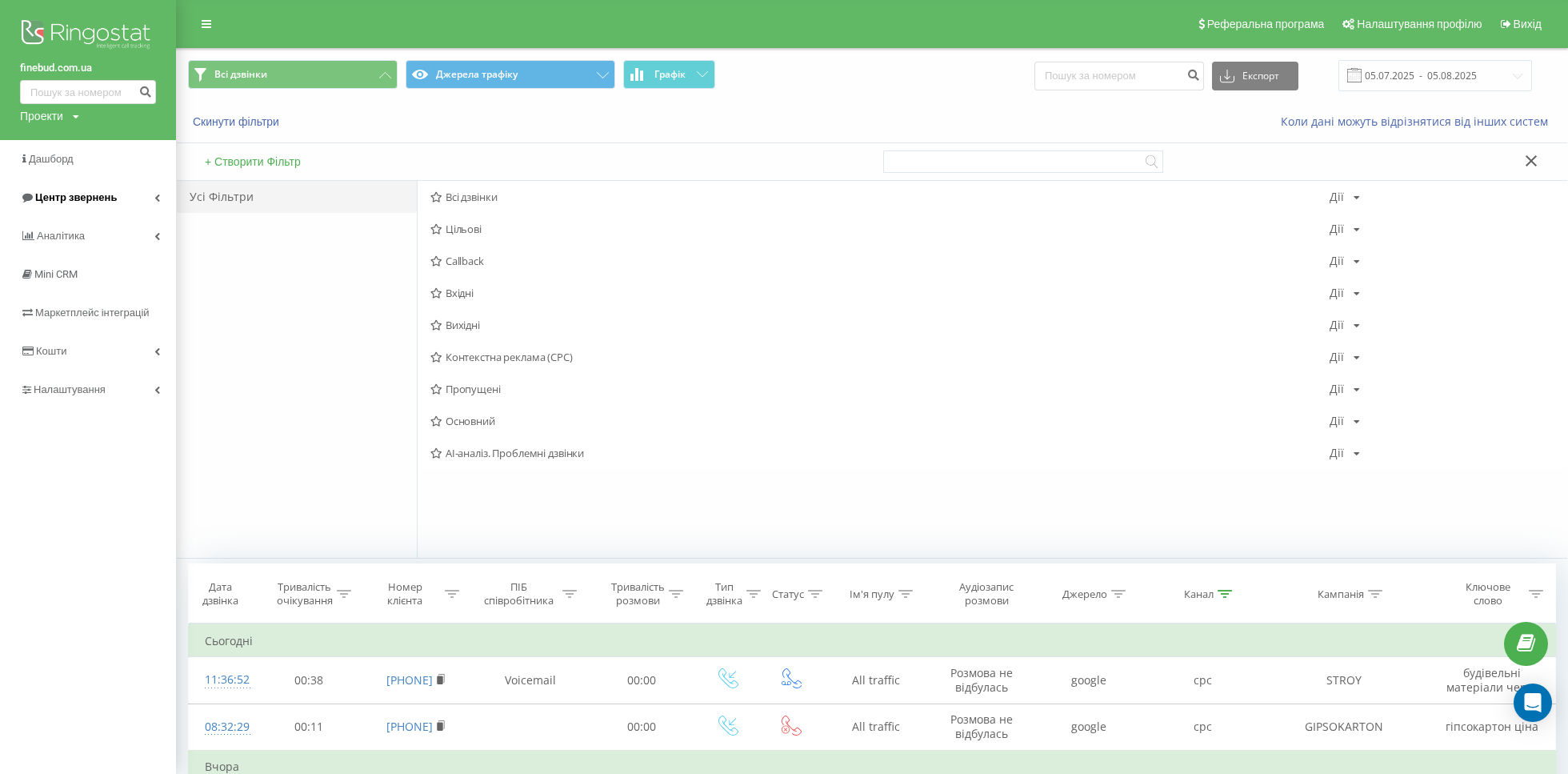 click on "Центр звернень" at bounding box center [88, 198] 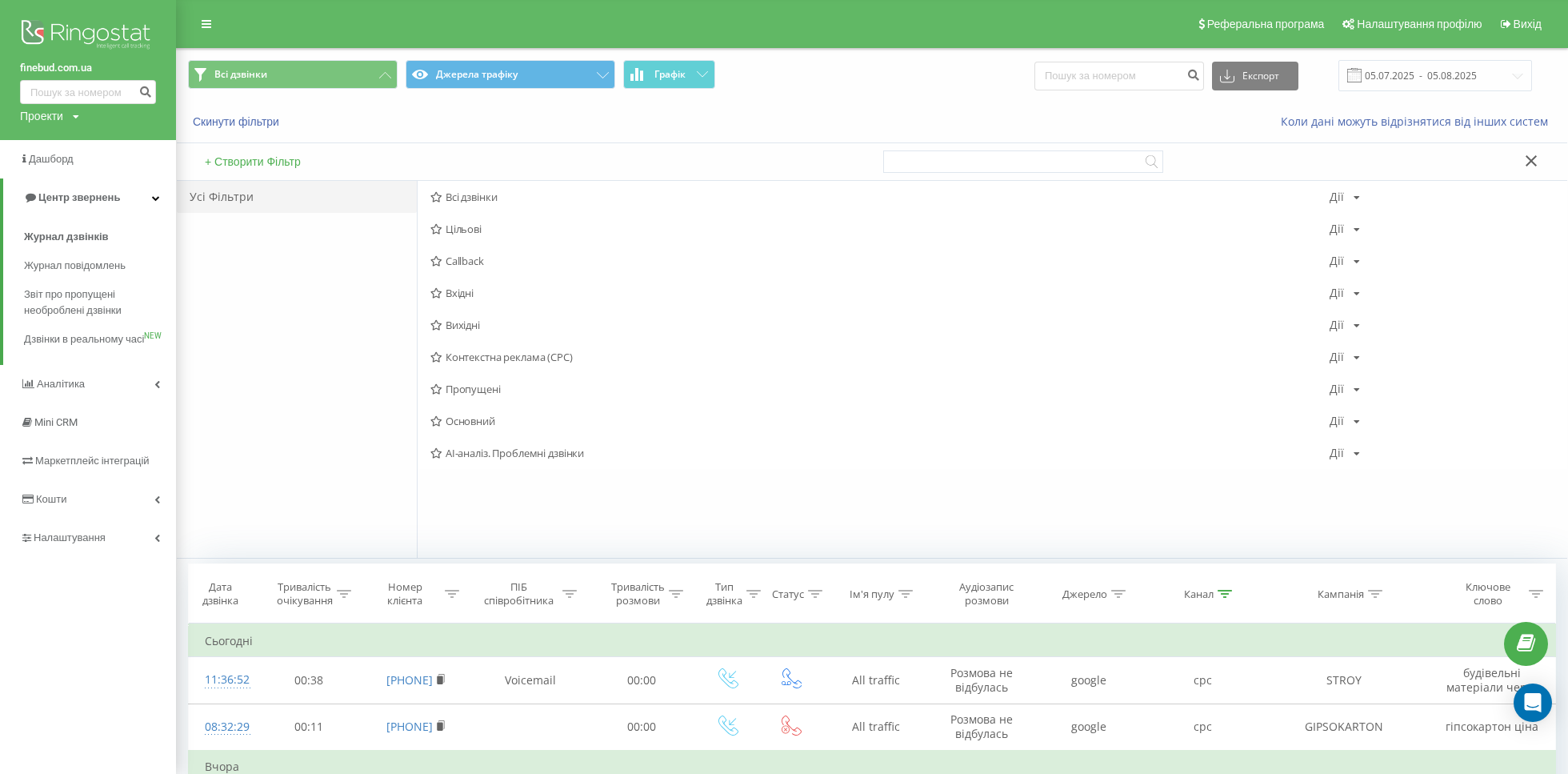 click at bounding box center [76, 117] 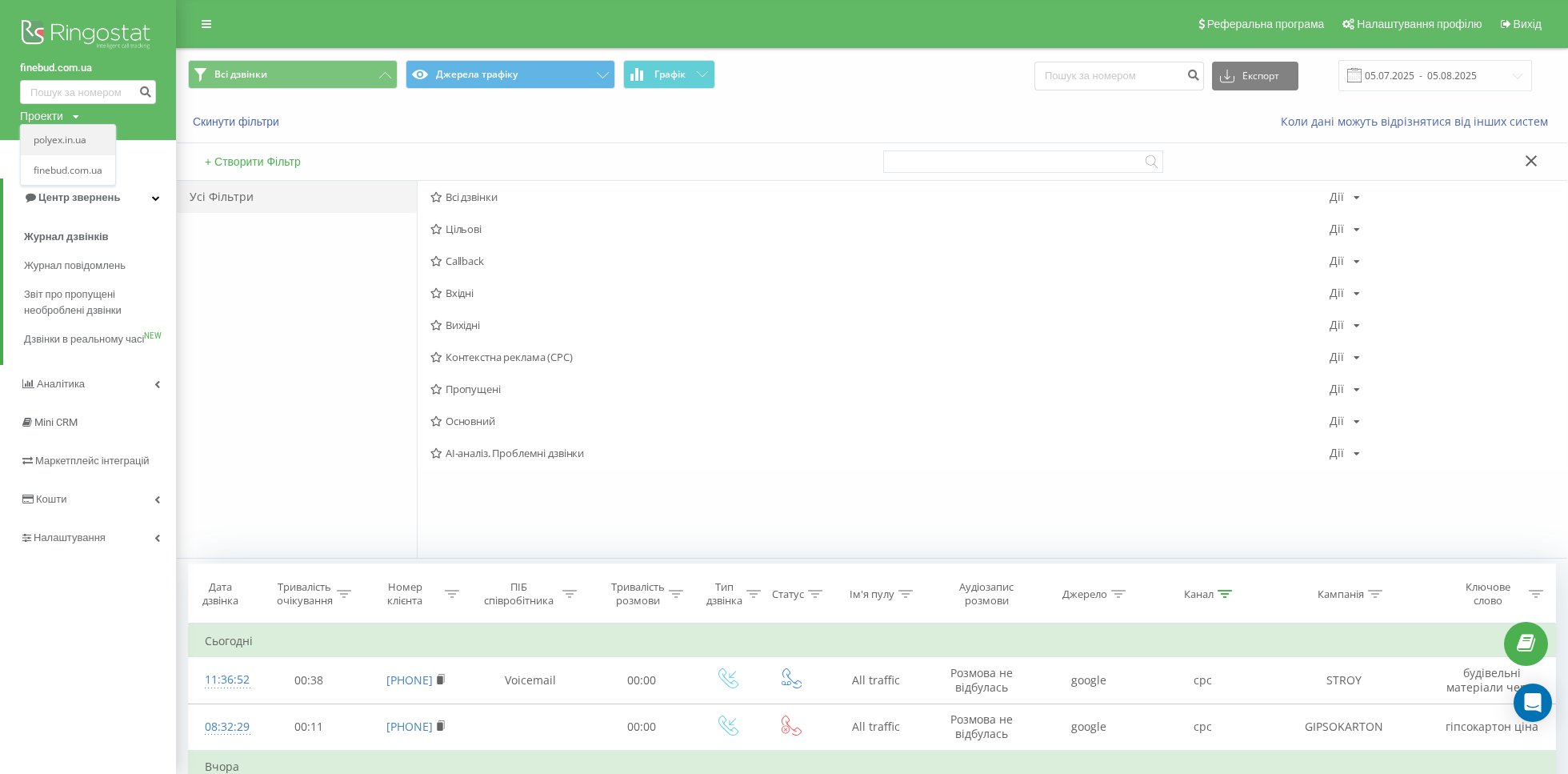 click on "polyex.in.ua" at bounding box center [68, 140] 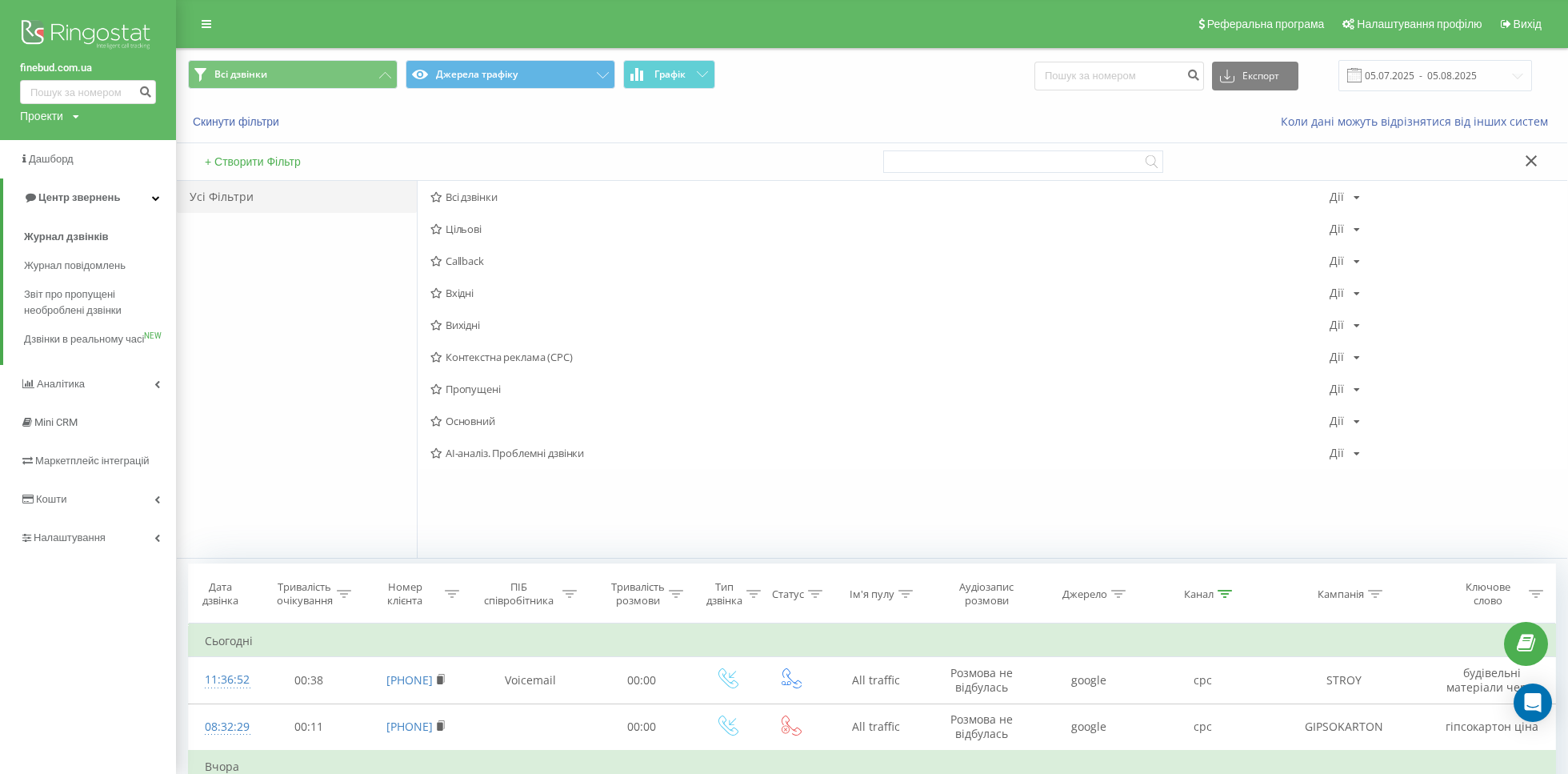 click on "Проекти polyex.in.ua finebud.com.ua" at bounding box center [50, 116] 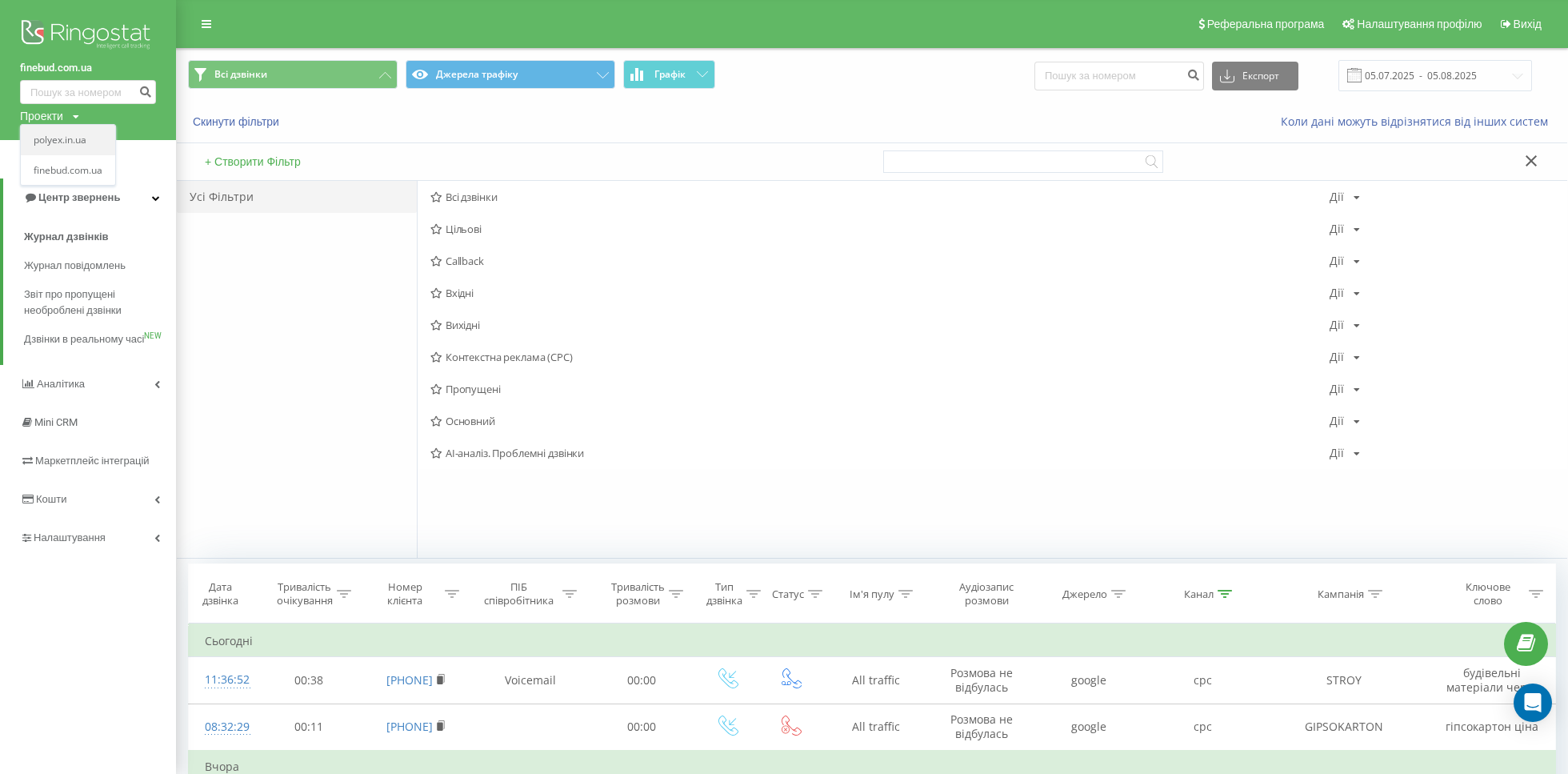click on "polyex.in.ua" at bounding box center (68, 140) 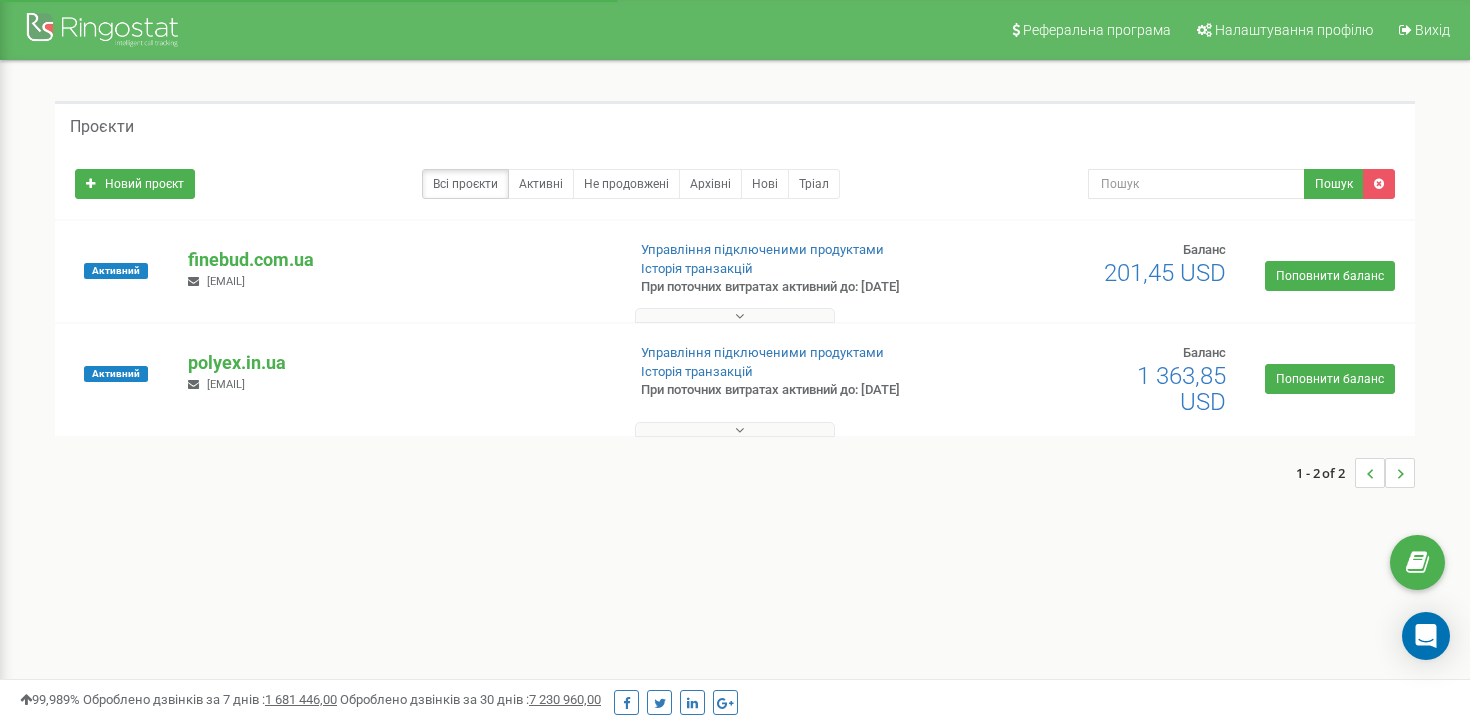 scroll, scrollTop: 0, scrollLeft: 0, axis: both 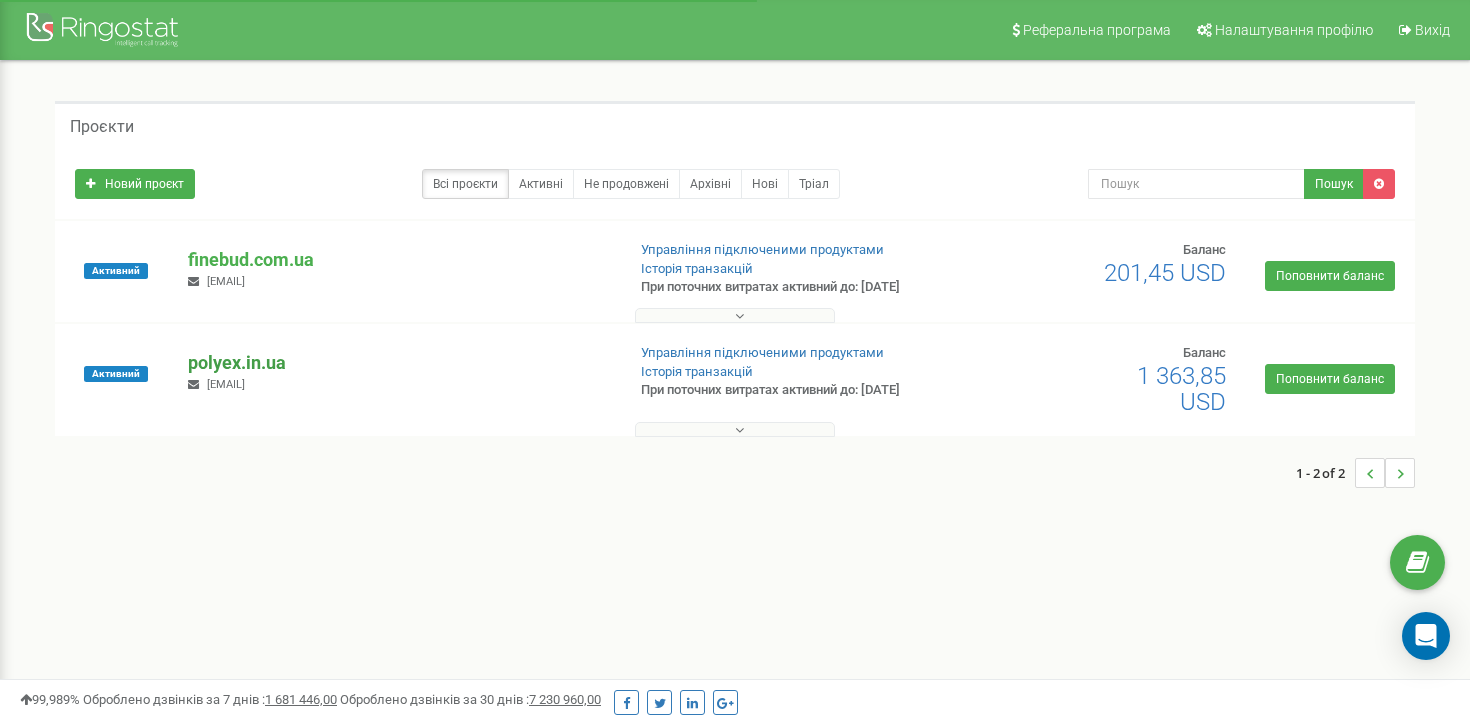 click on "polyex.in.ua" at bounding box center [398, 363] 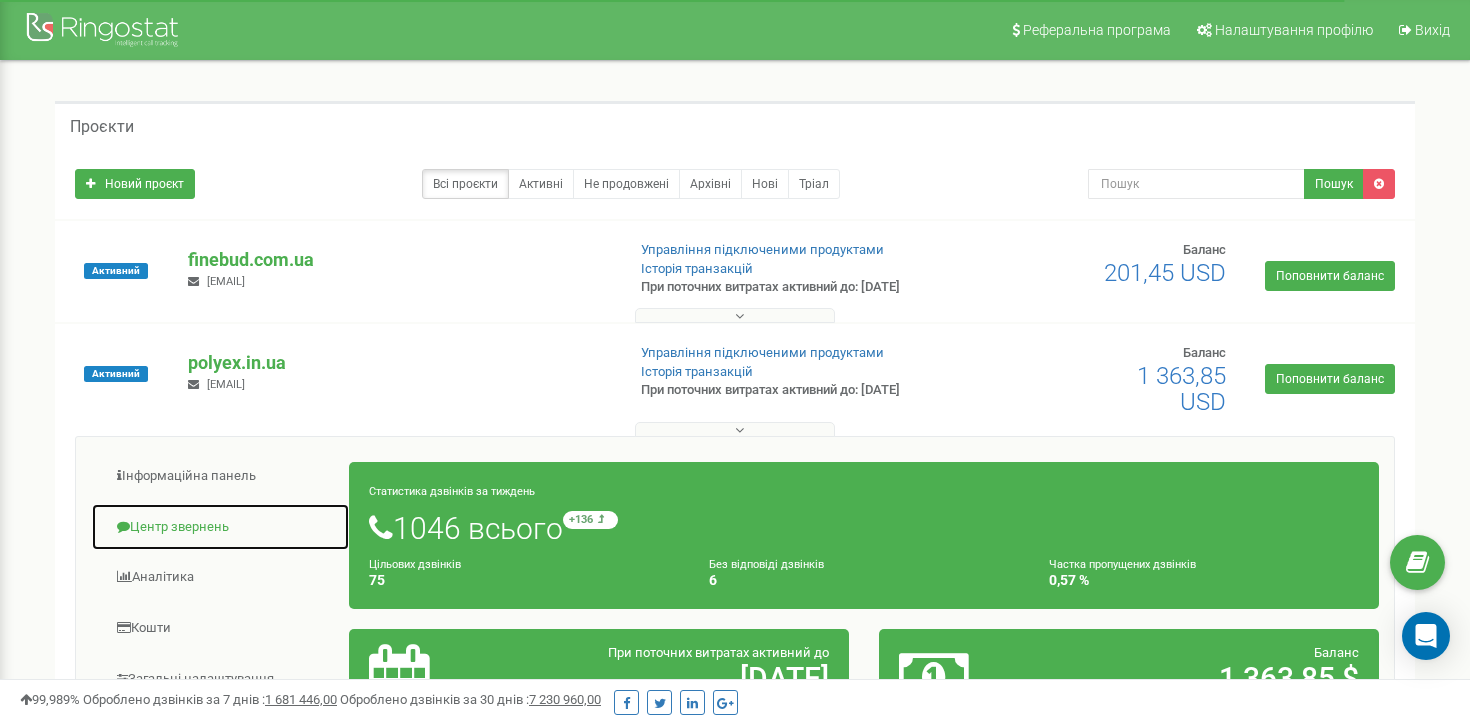 click on "Центр звернень" at bounding box center (220, 527) 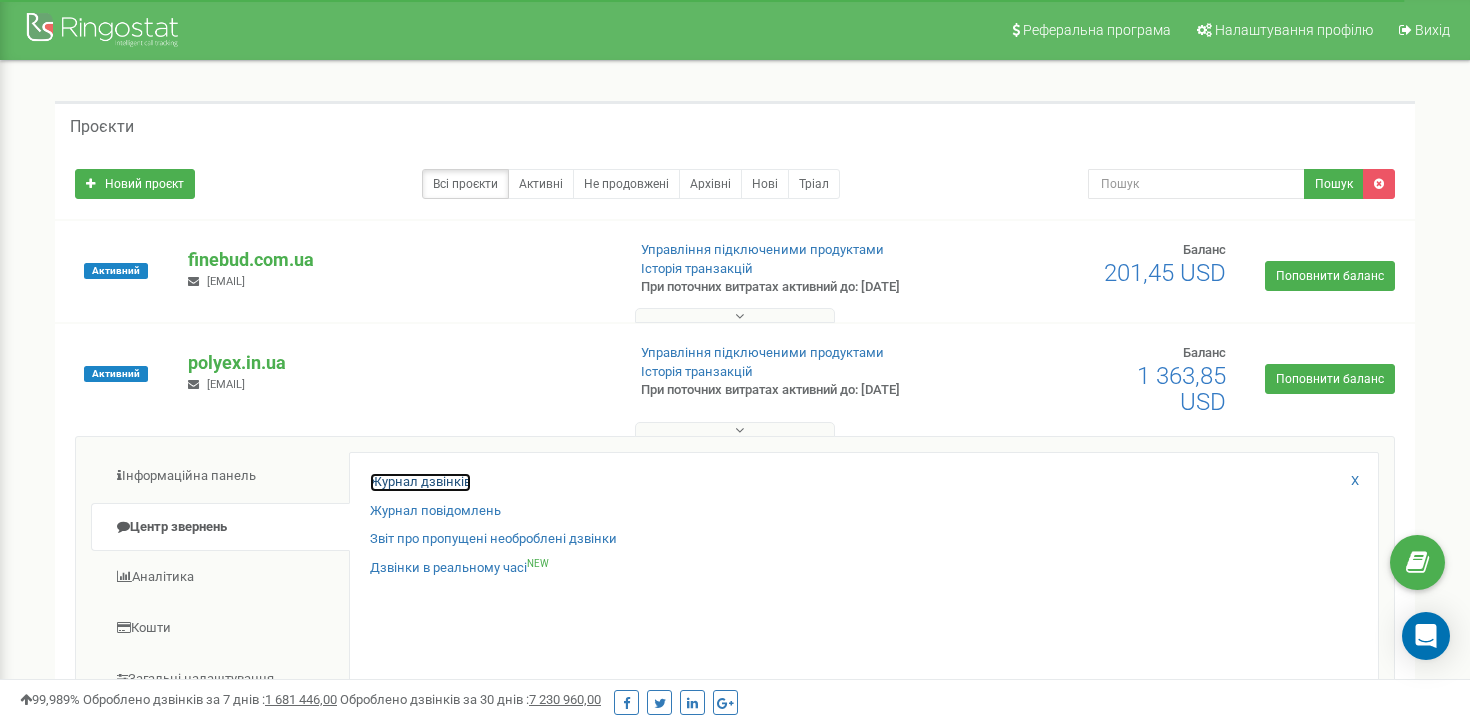 click on "Журнал дзвінків" at bounding box center [420, 482] 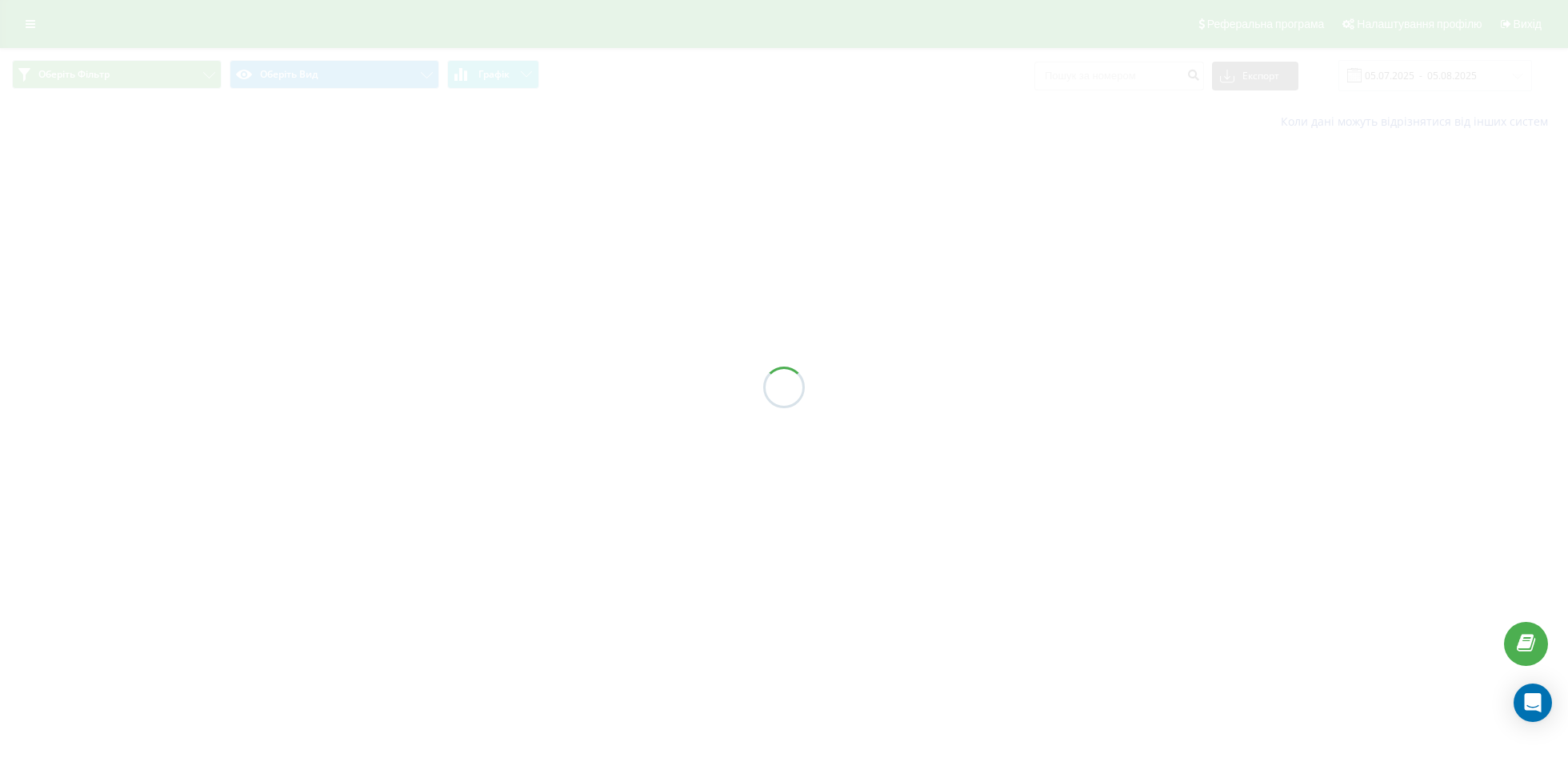 scroll, scrollTop: 0, scrollLeft: 0, axis: both 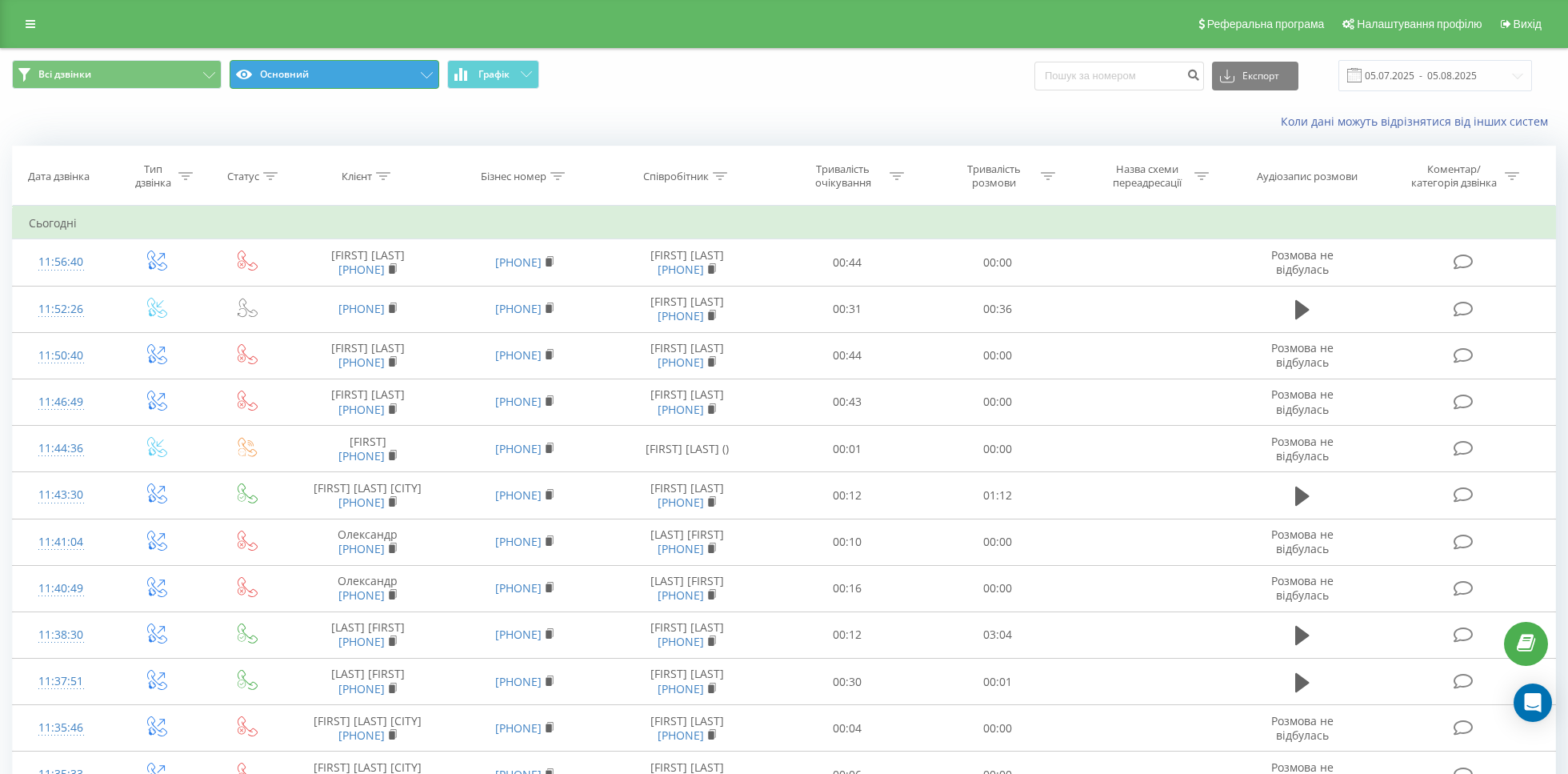 click on "Основний" at bounding box center [334, 74] 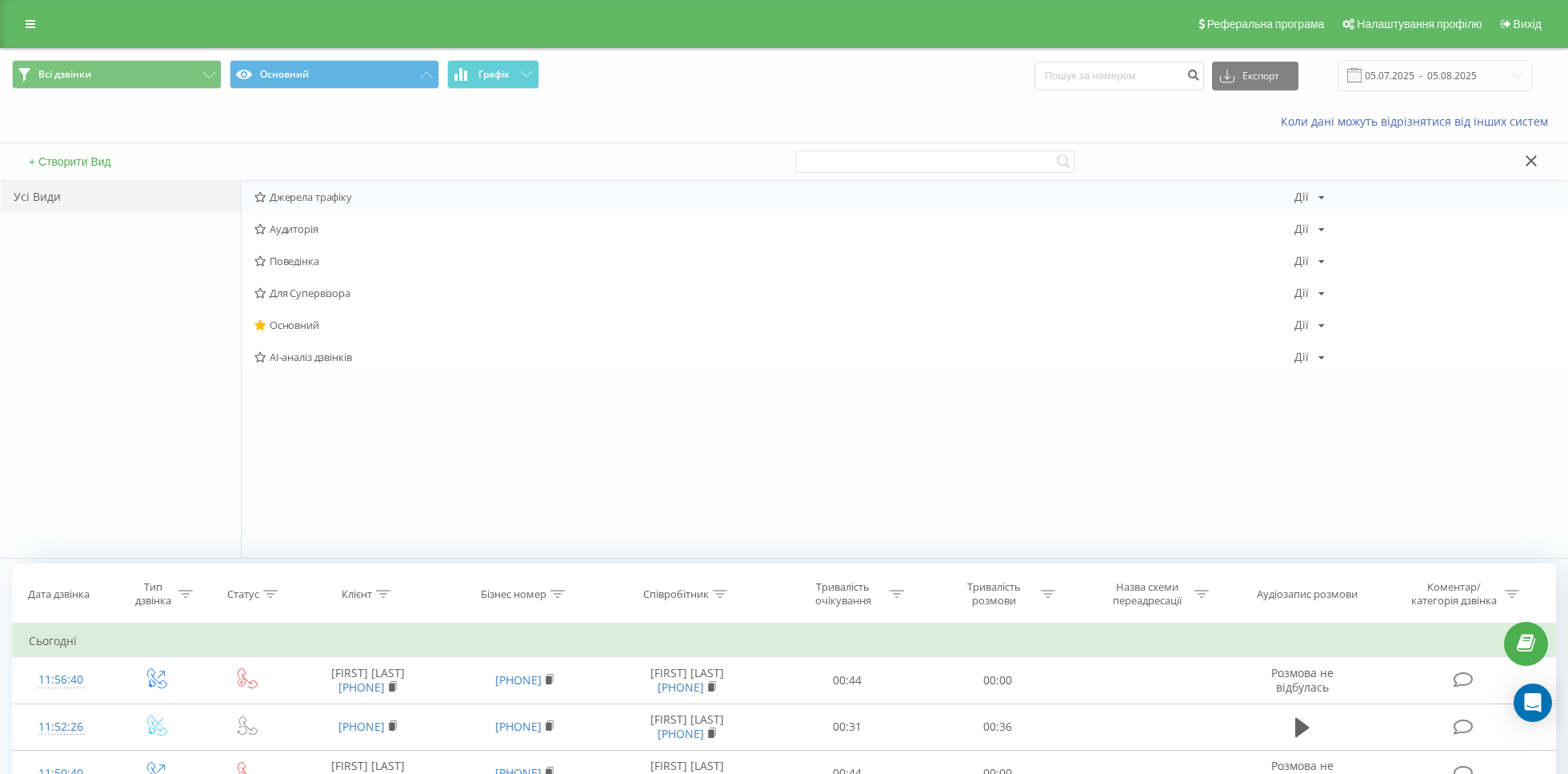 click on "Джерела трафіку" at bounding box center [774, 197] 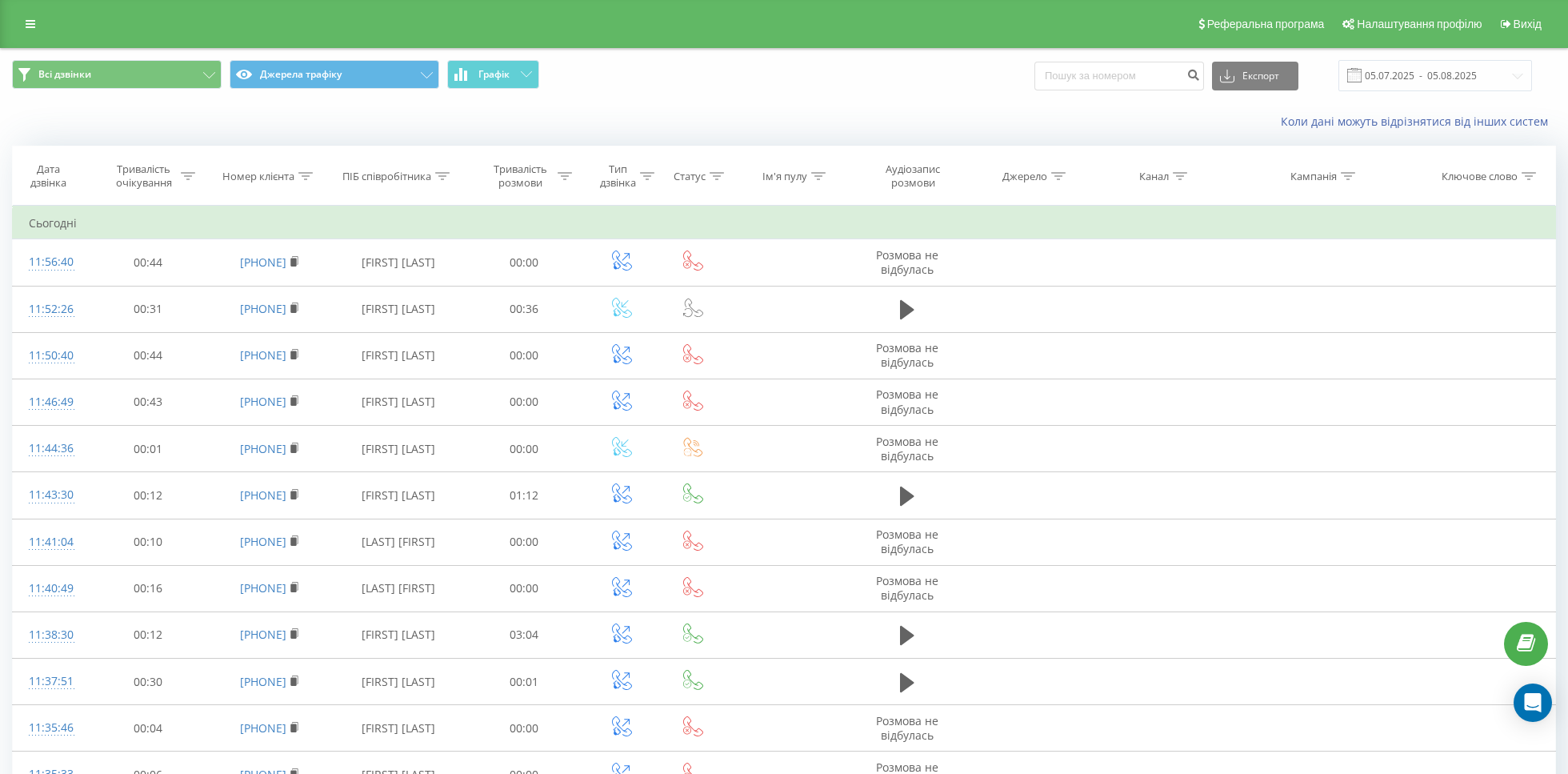 click 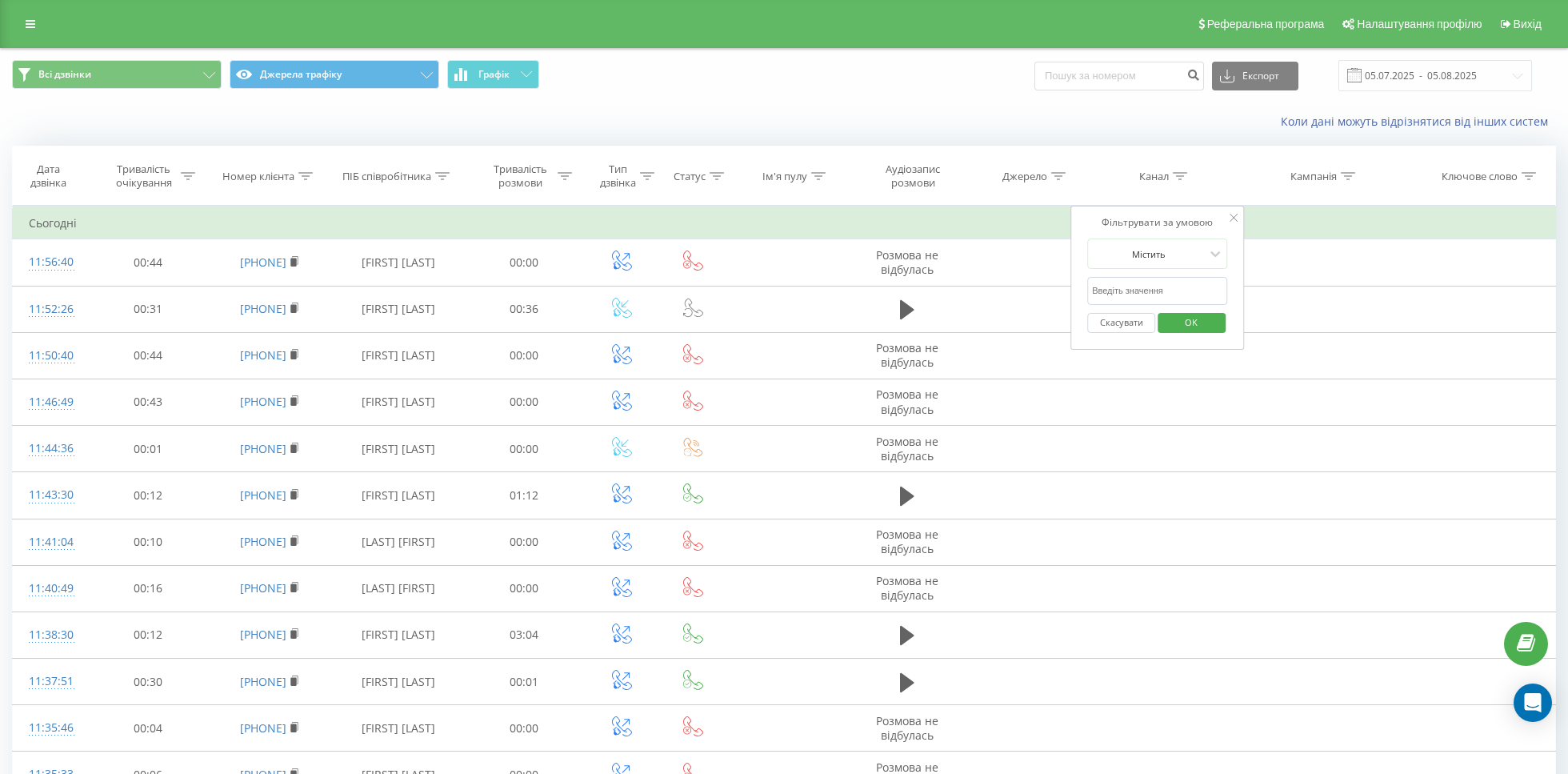 click at bounding box center [1158, 291] 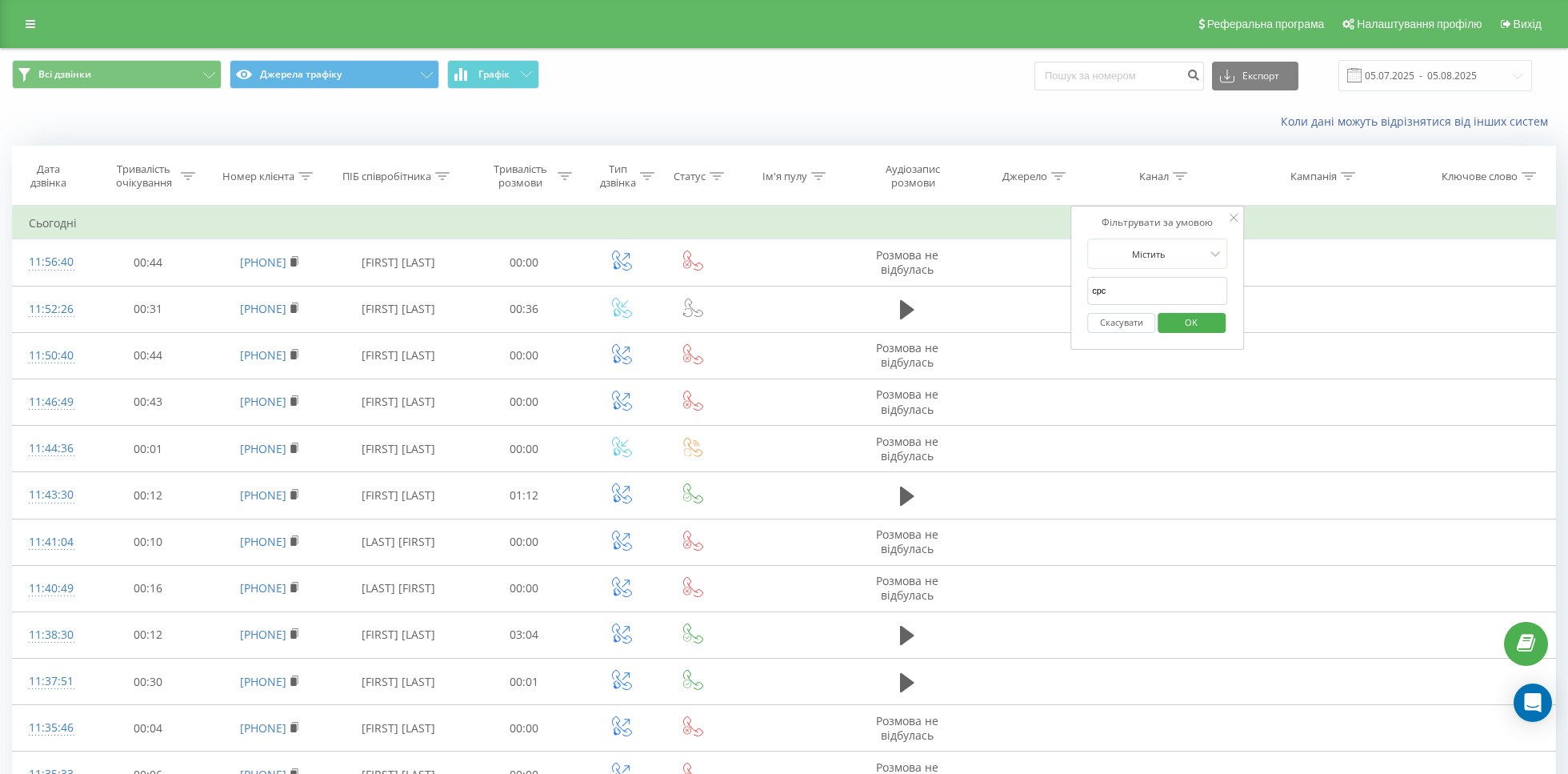 click on "OK" at bounding box center [1191, 322] 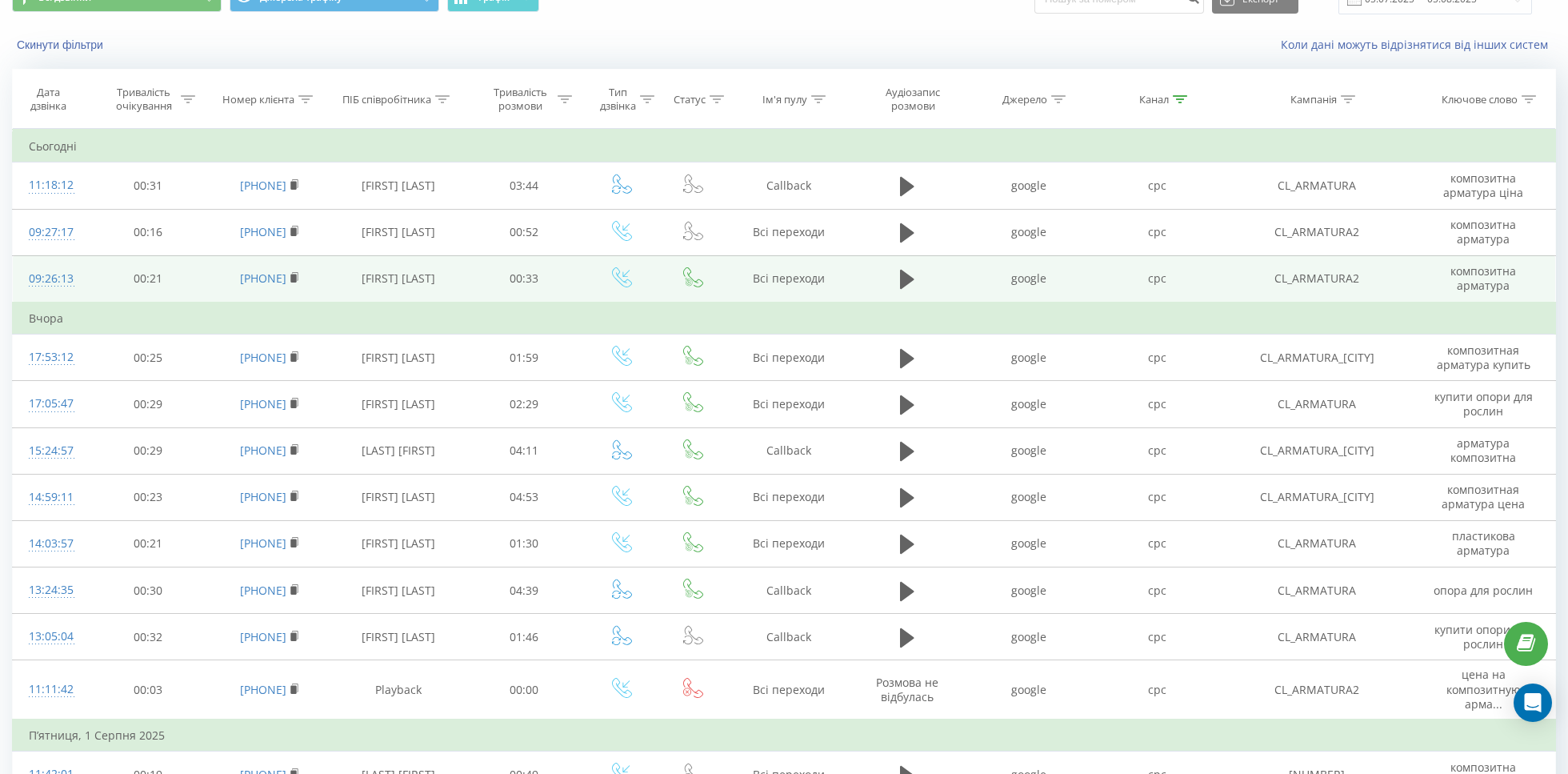 scroll, scrollTop: 0, scrollLeft: 0, axis: both 